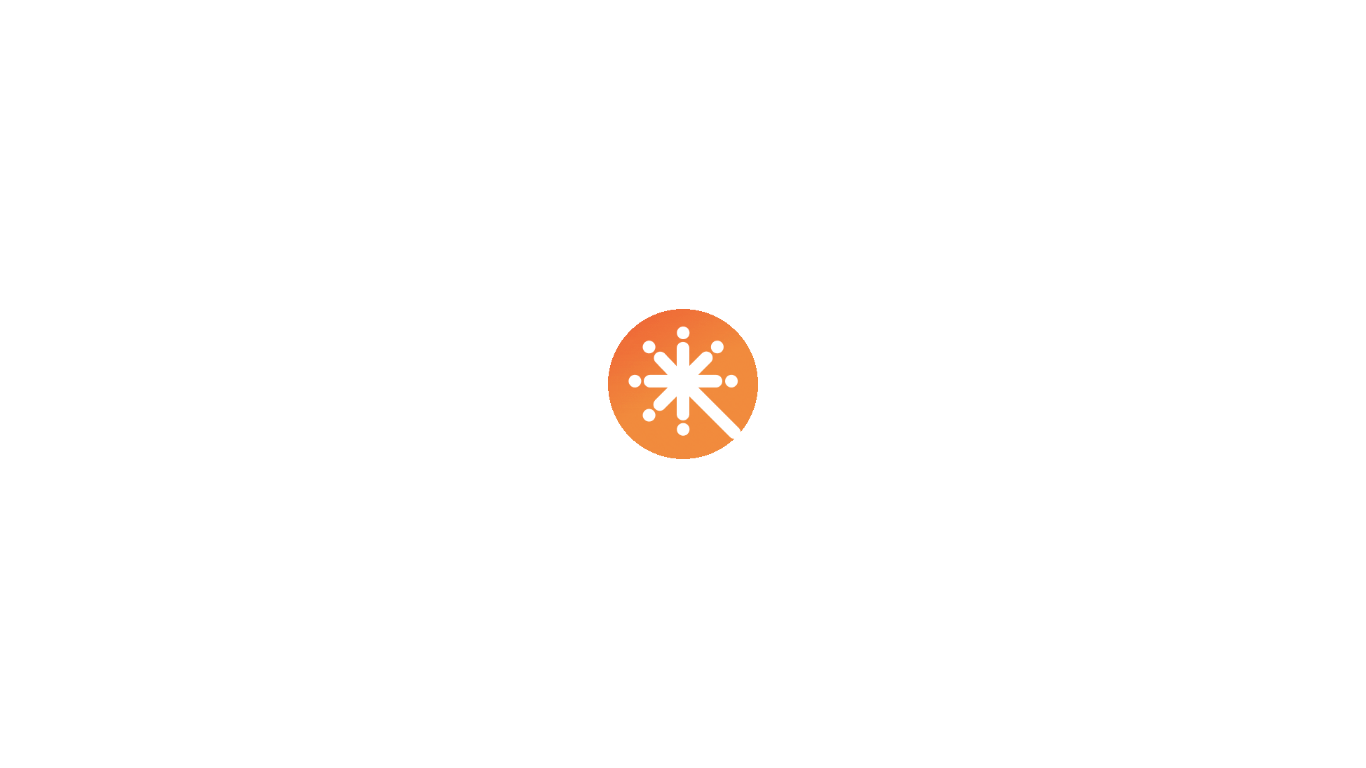 scroll, scrollTop: 0, scrollLeft: 0, axis: both 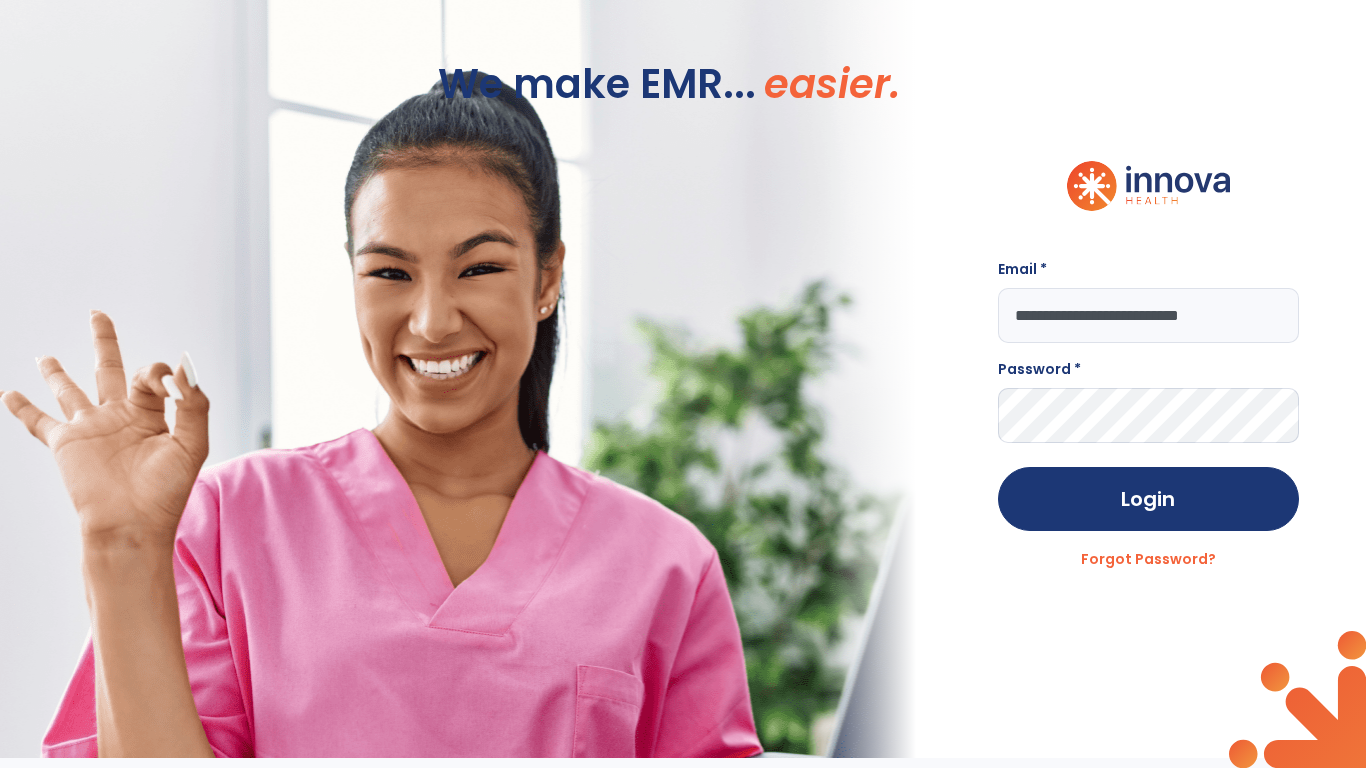type on "**********" 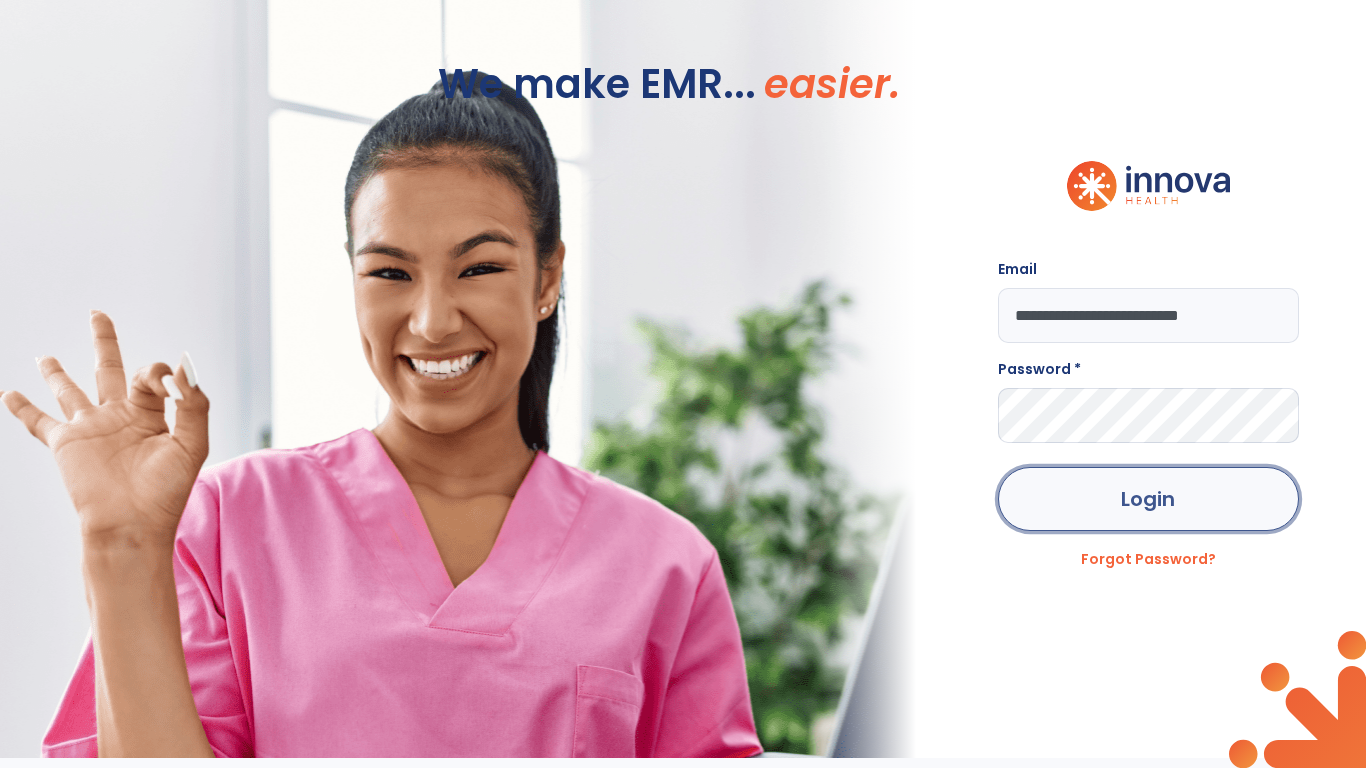 click on "Login" 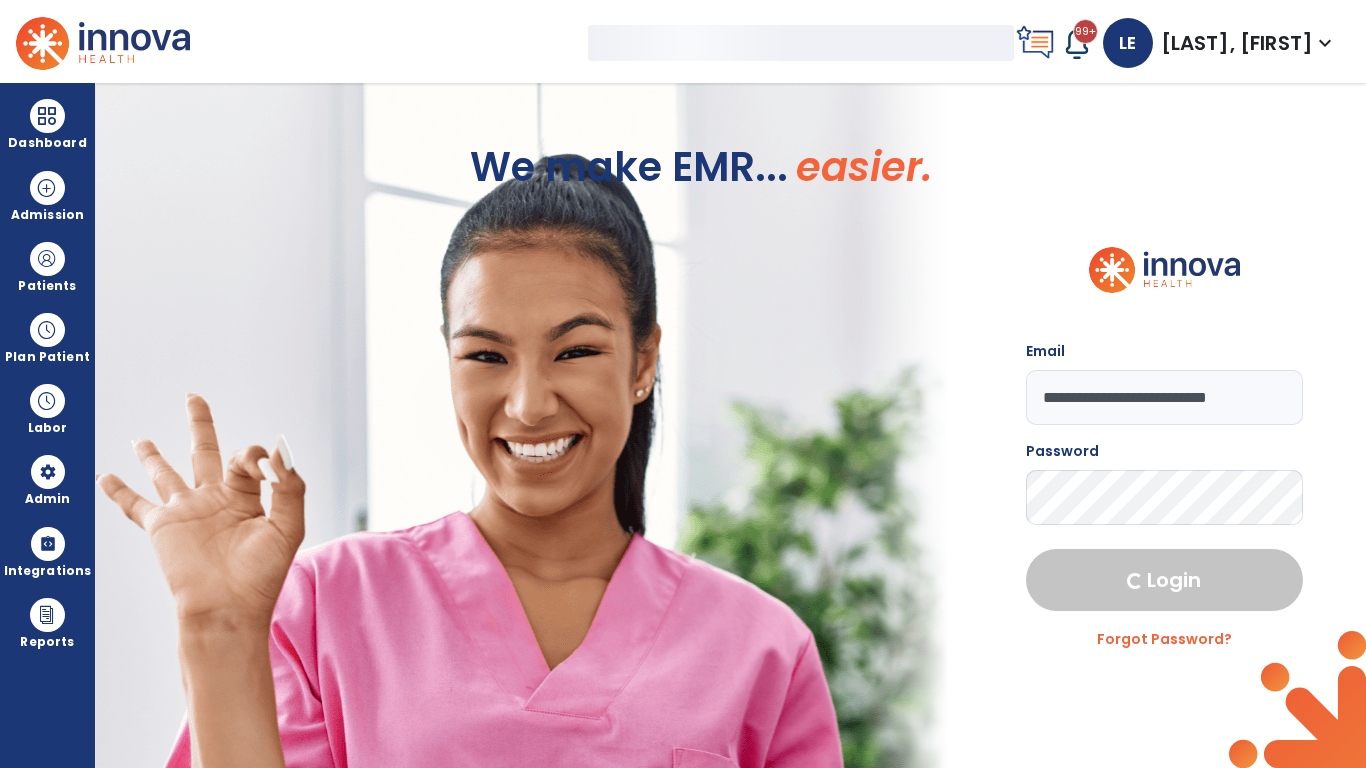 select on "***" 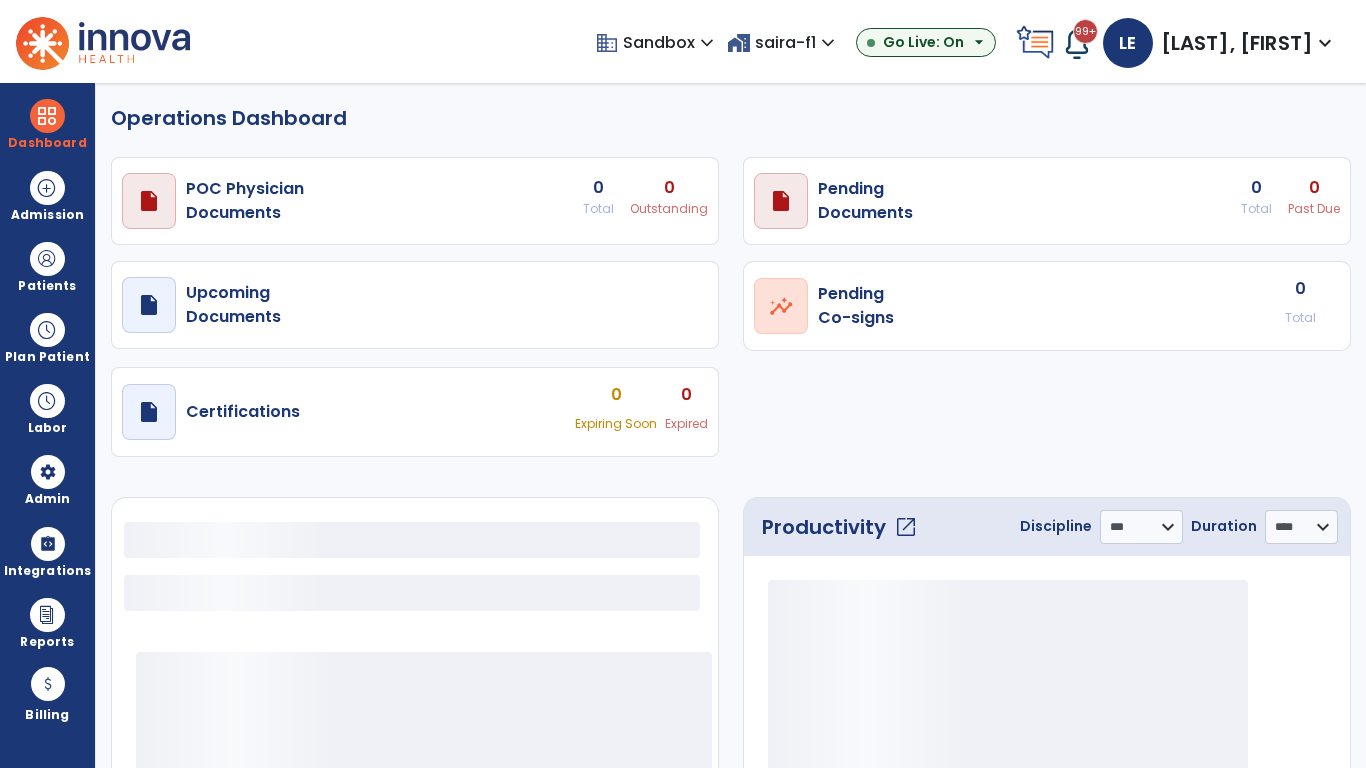 select on "***" 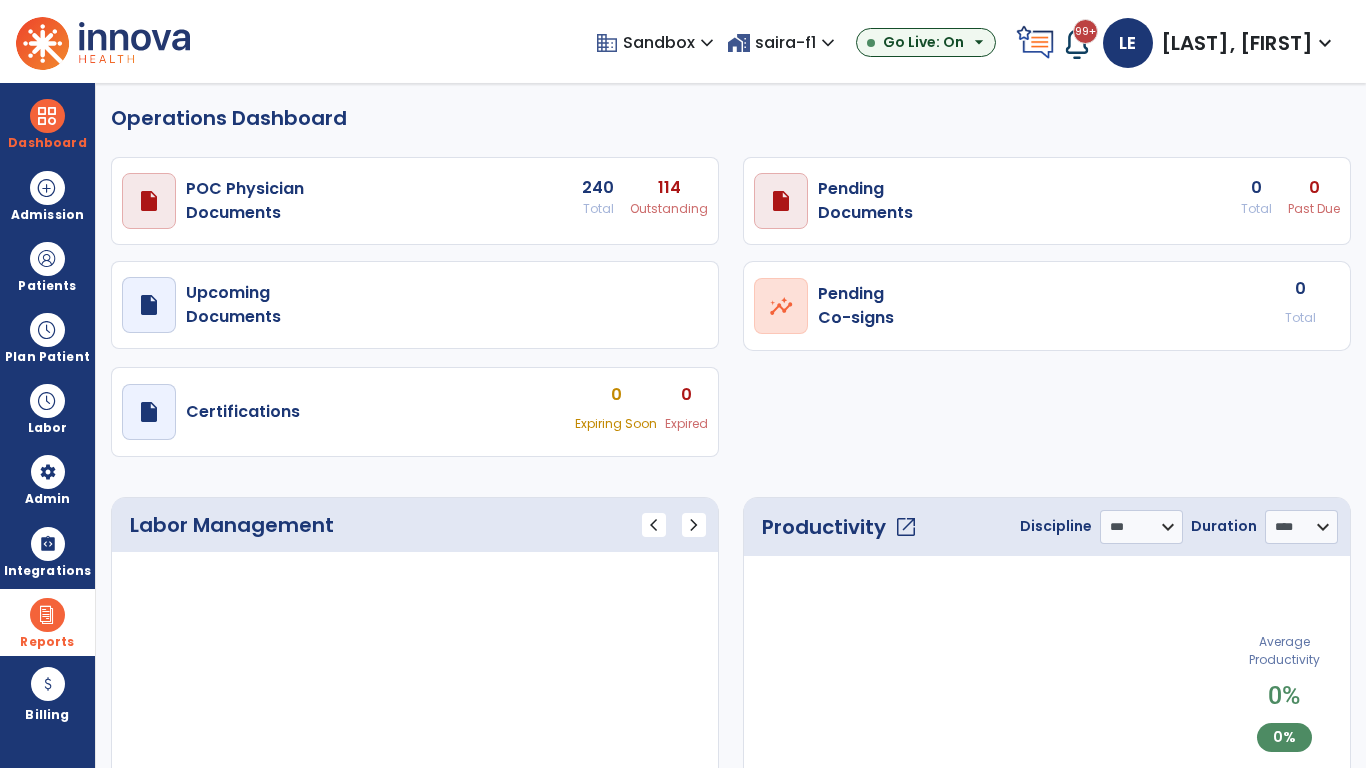 click at bounding box center [47, 615] 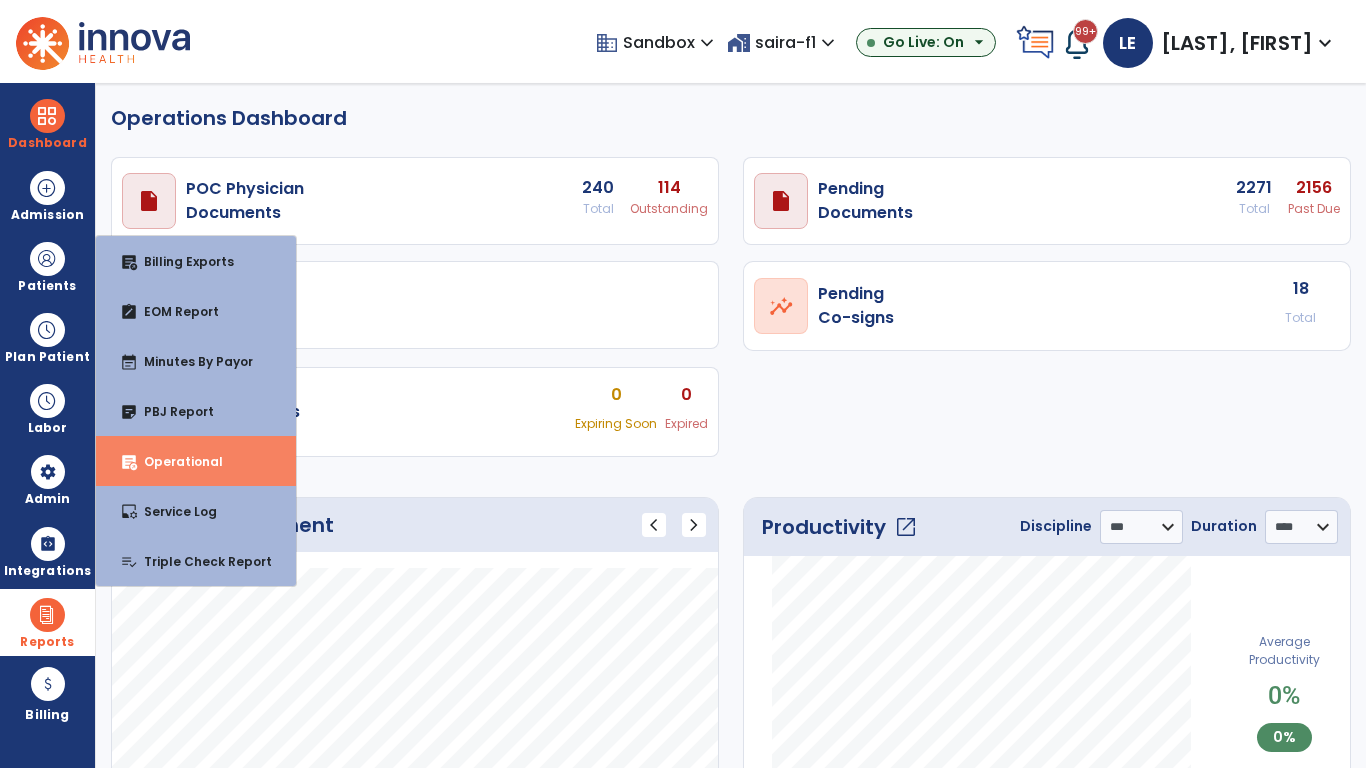 click on "Operational" at bounding box center (175, 461) 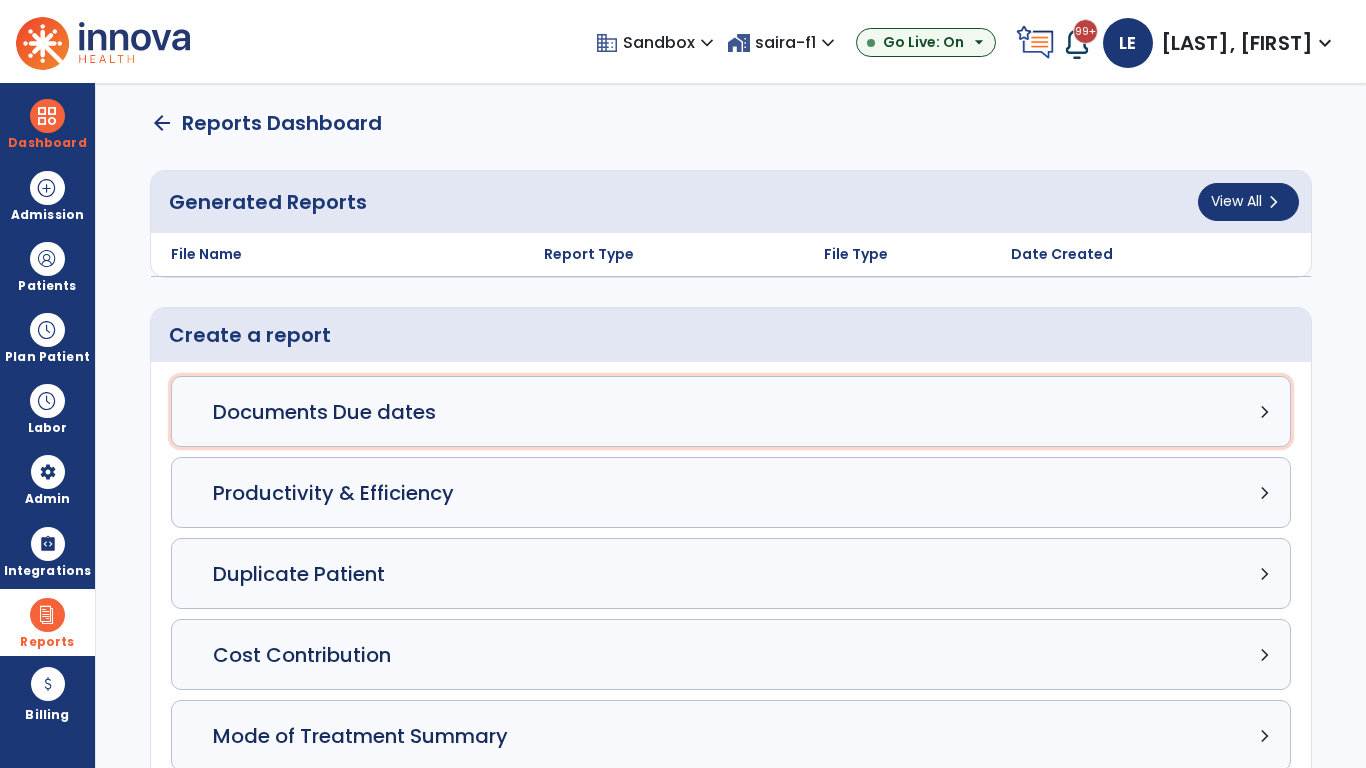 click on "Documents Due dates chevron_right" 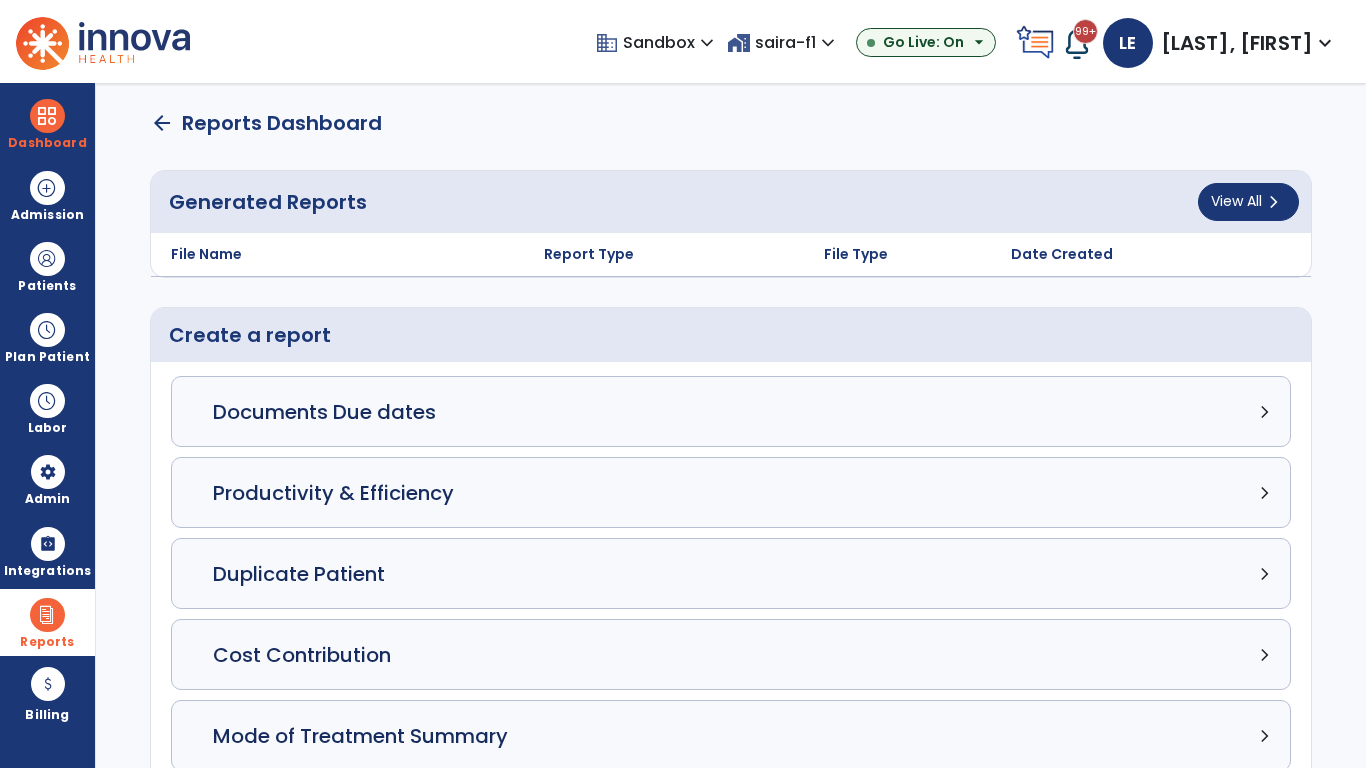select on "***" 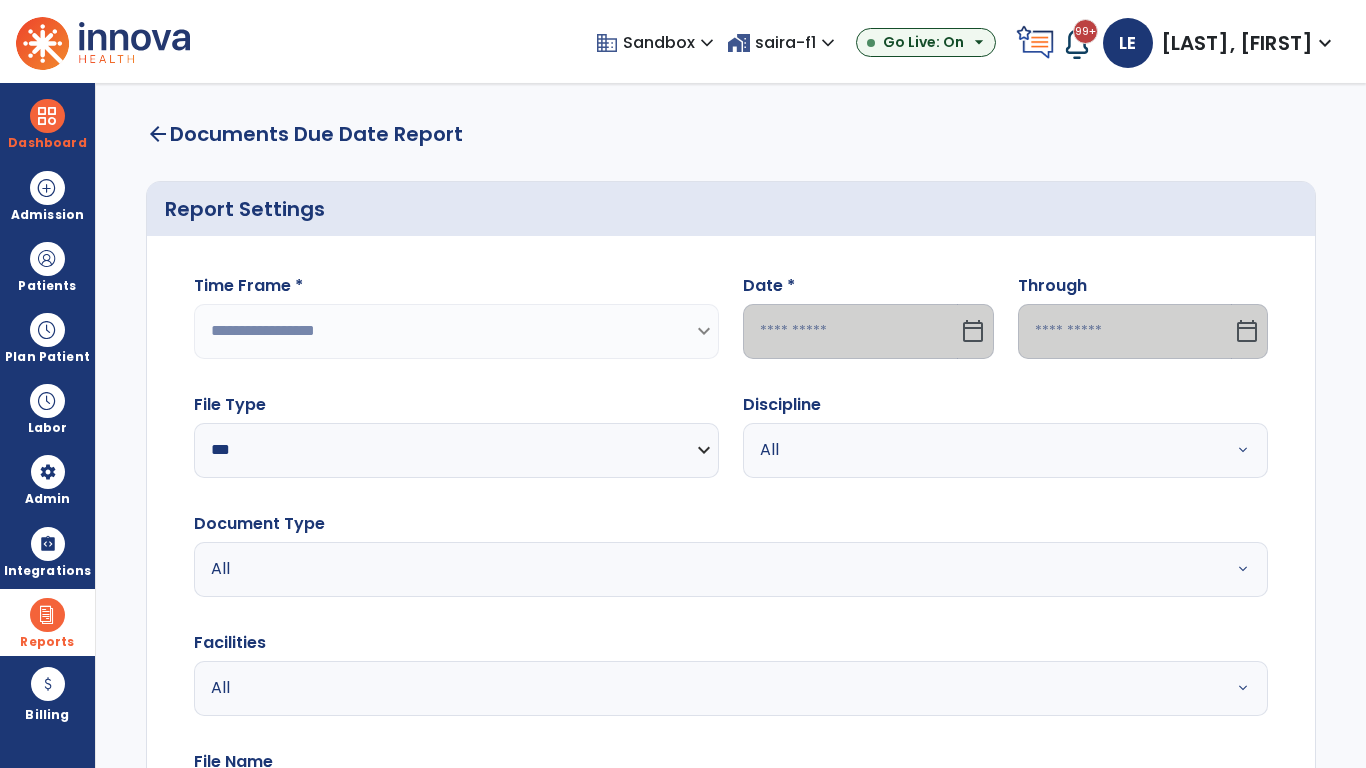 select on "*****" 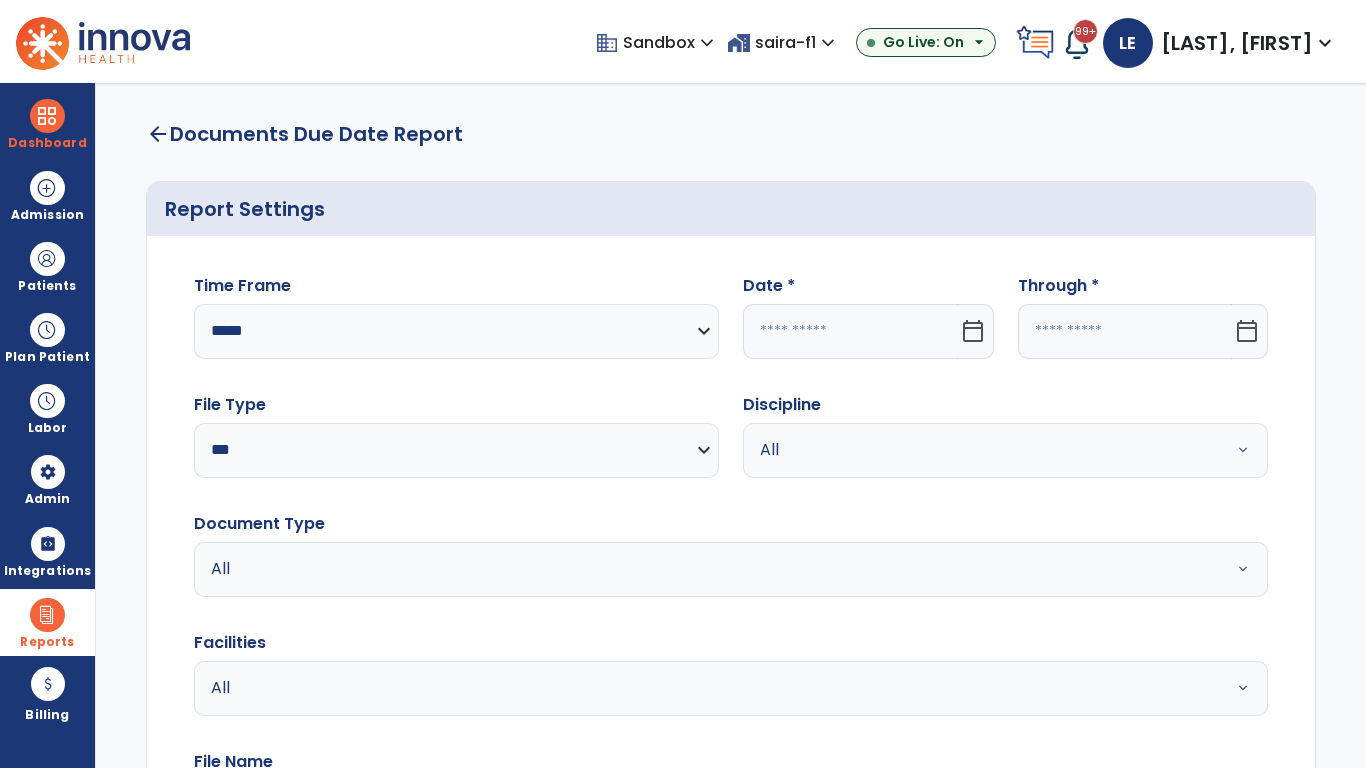 click 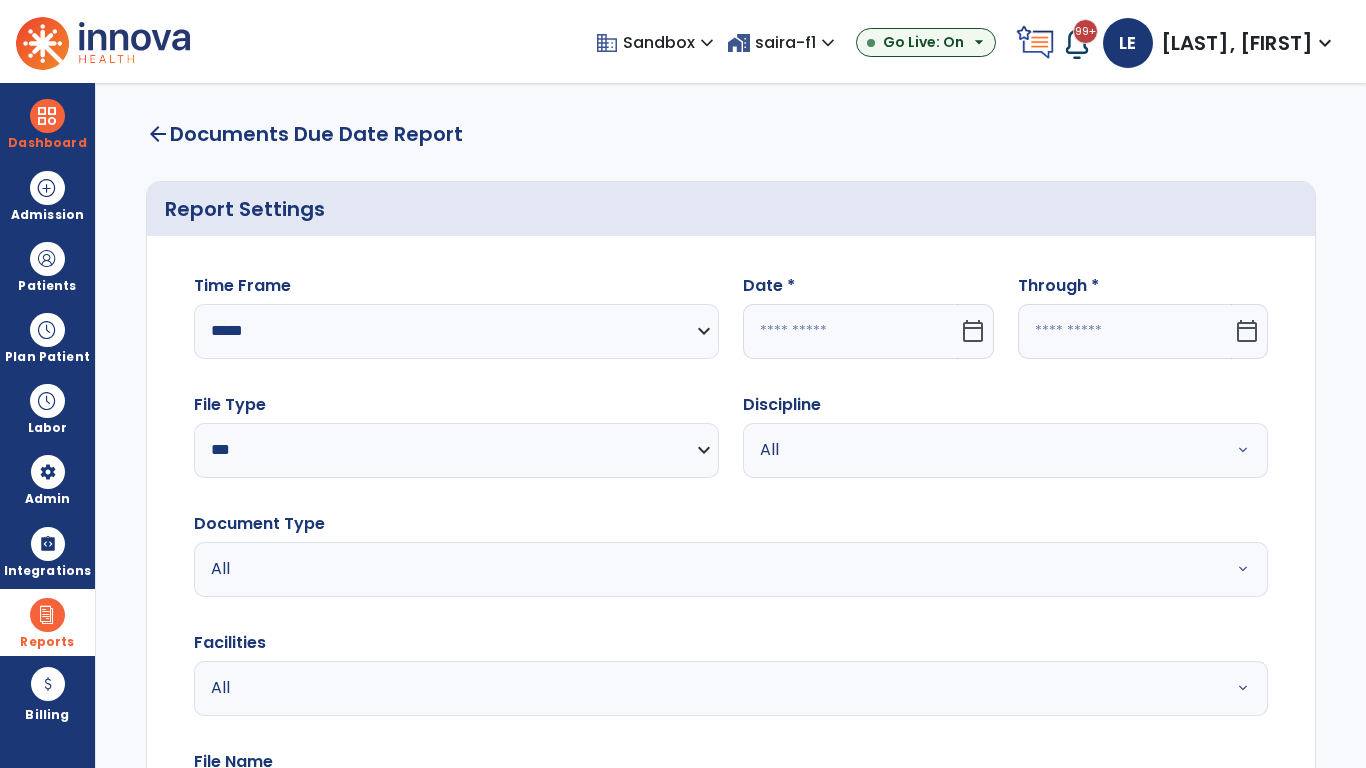 select on "*" 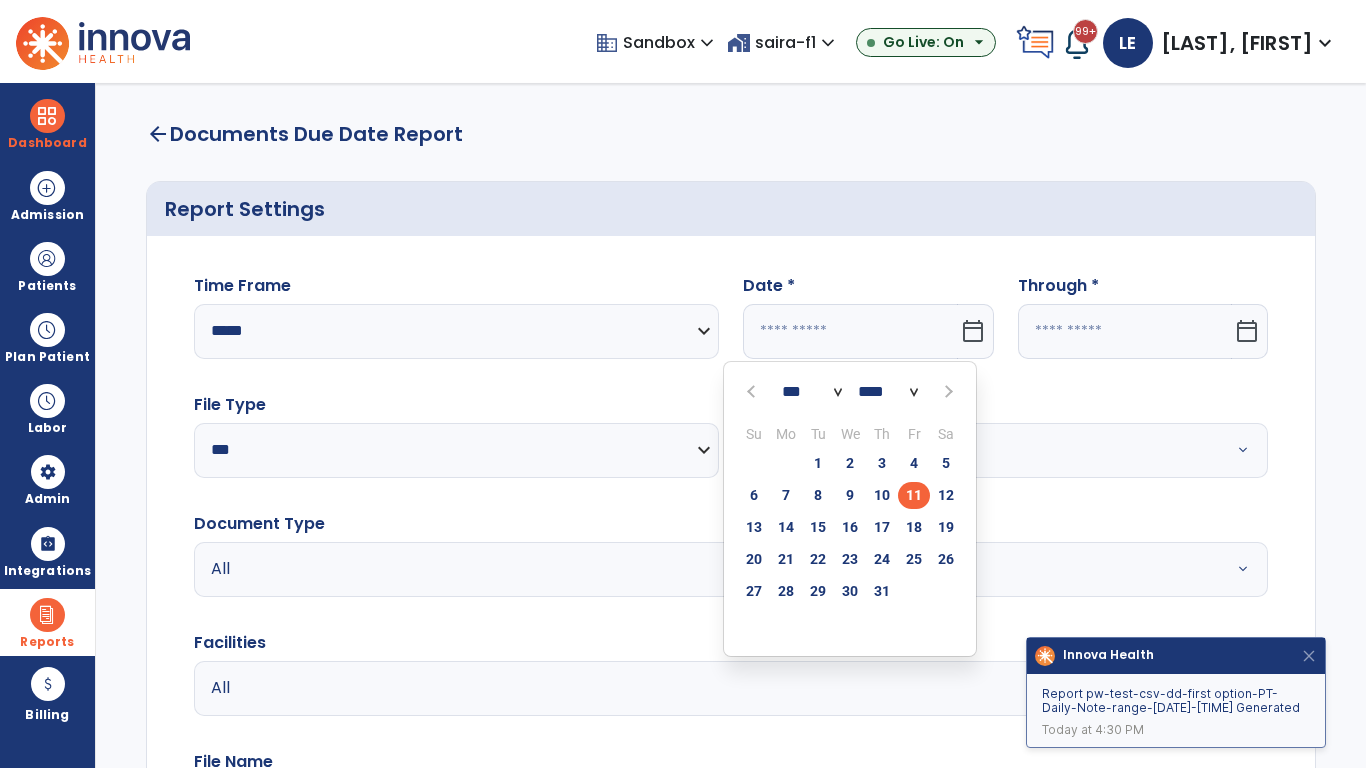 select on "****" 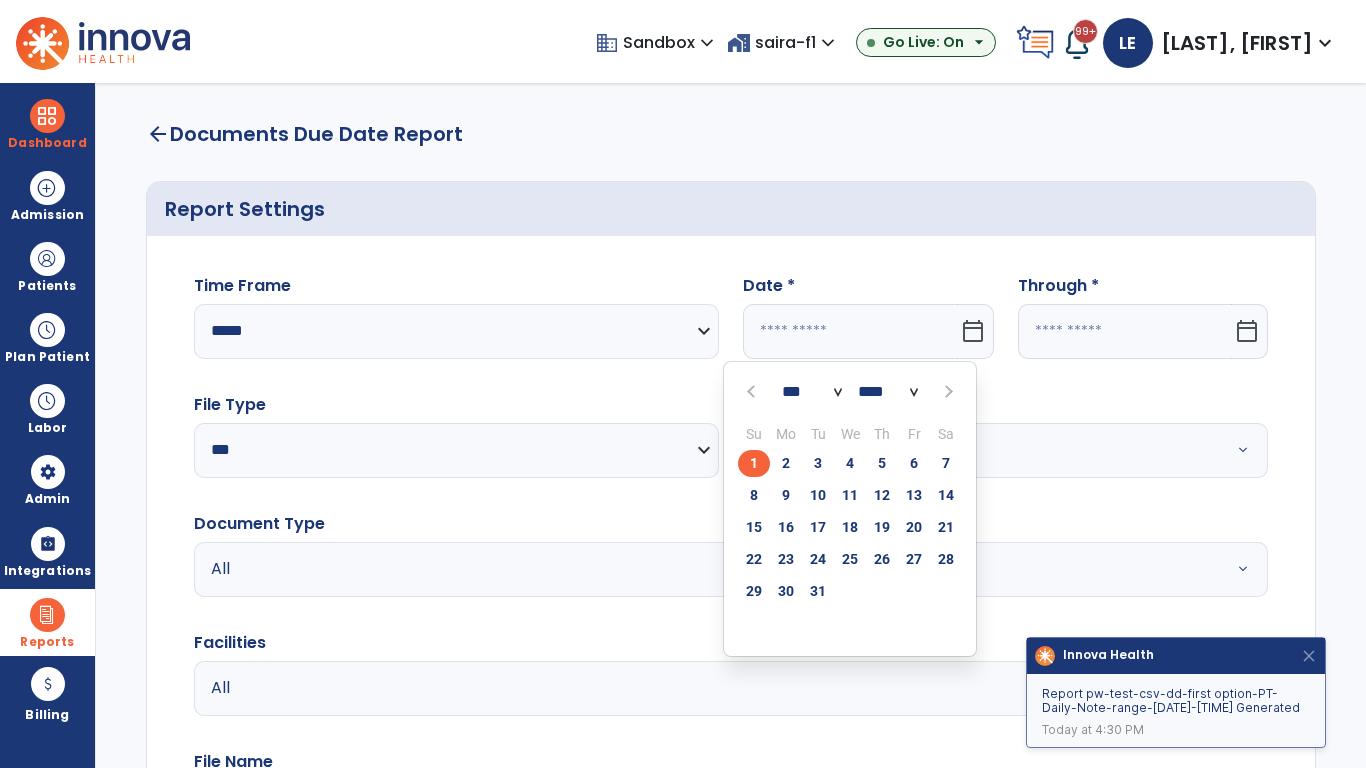 click on "1" 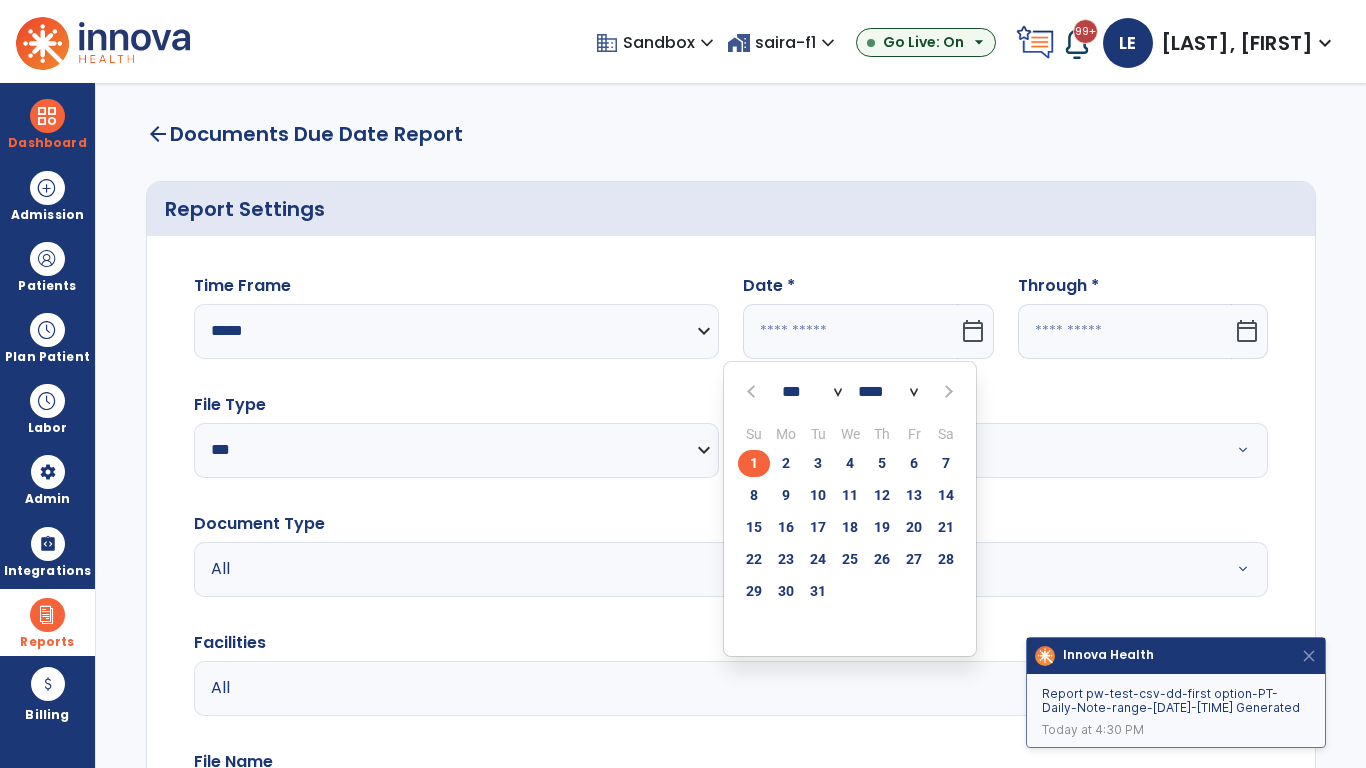 type on "*********" 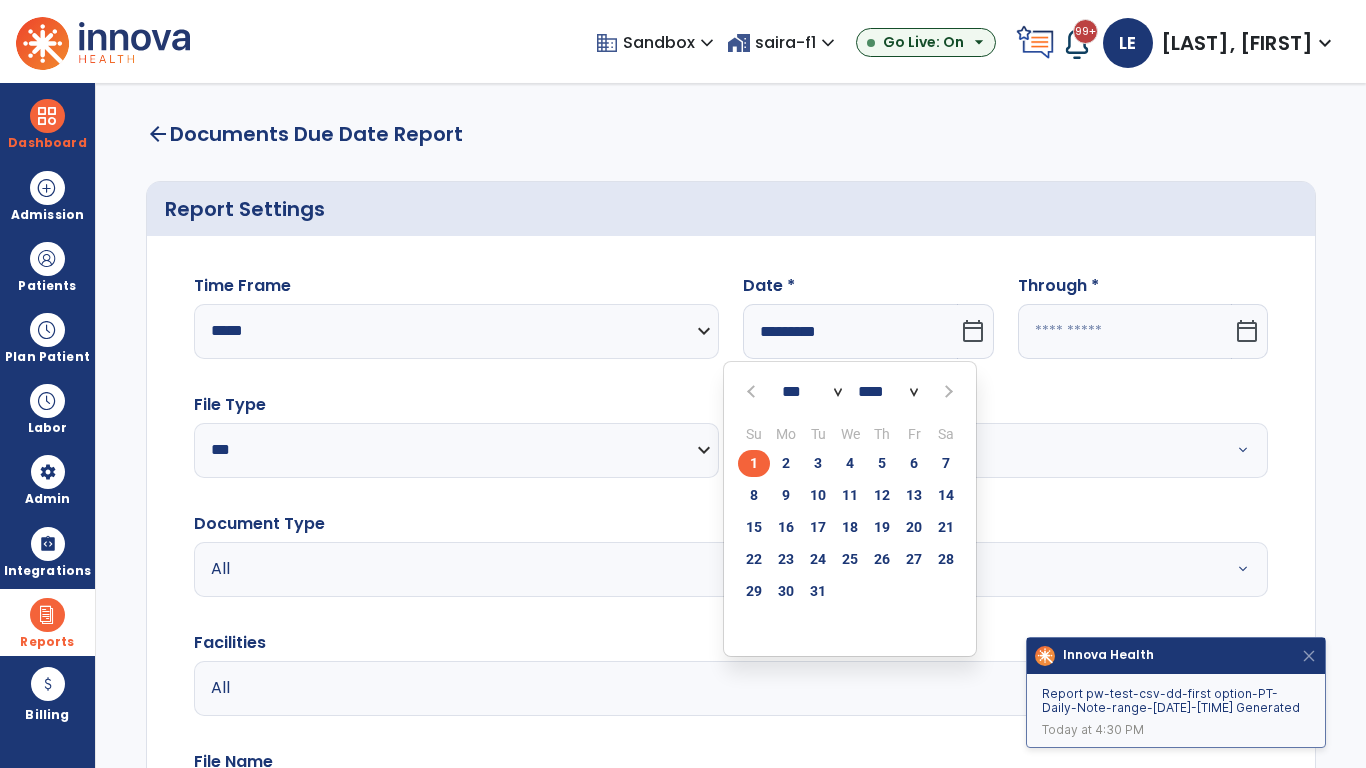 type on "**********" 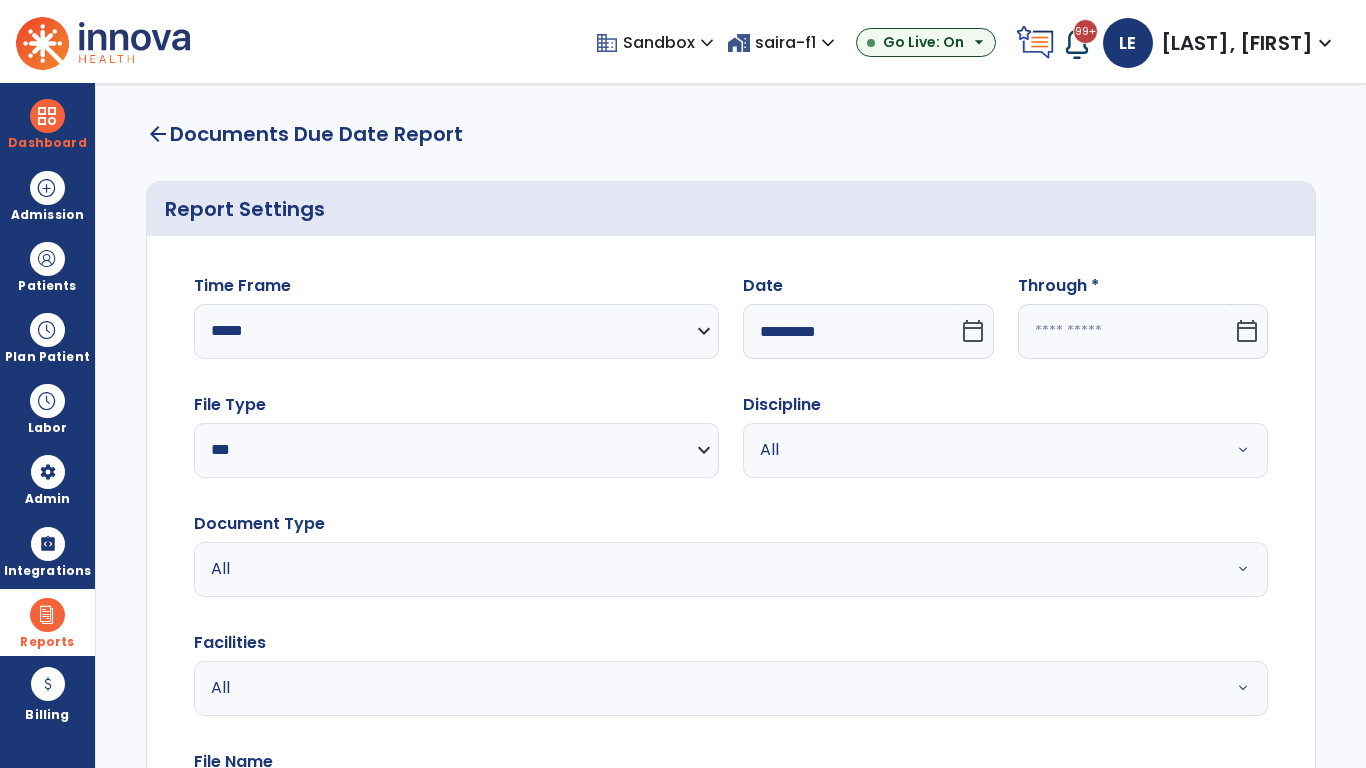 click 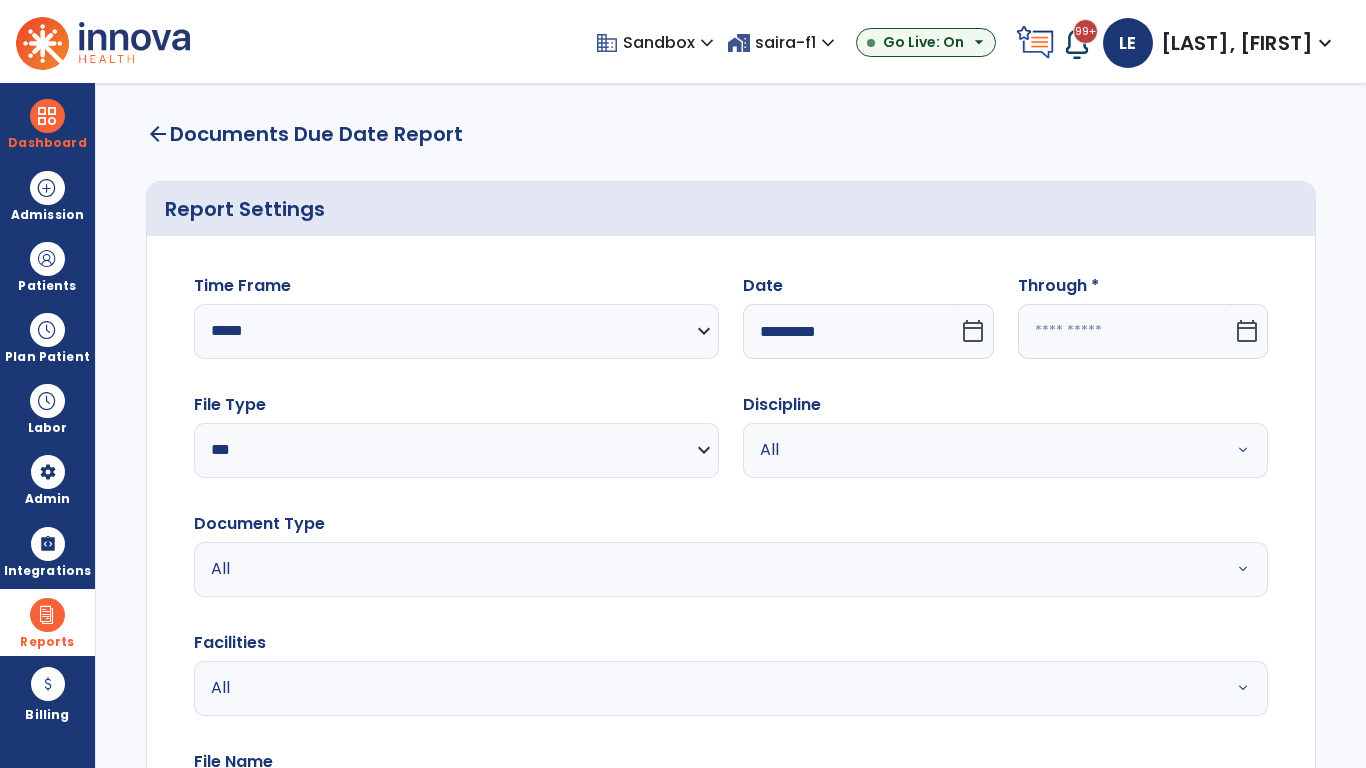 select on "*" 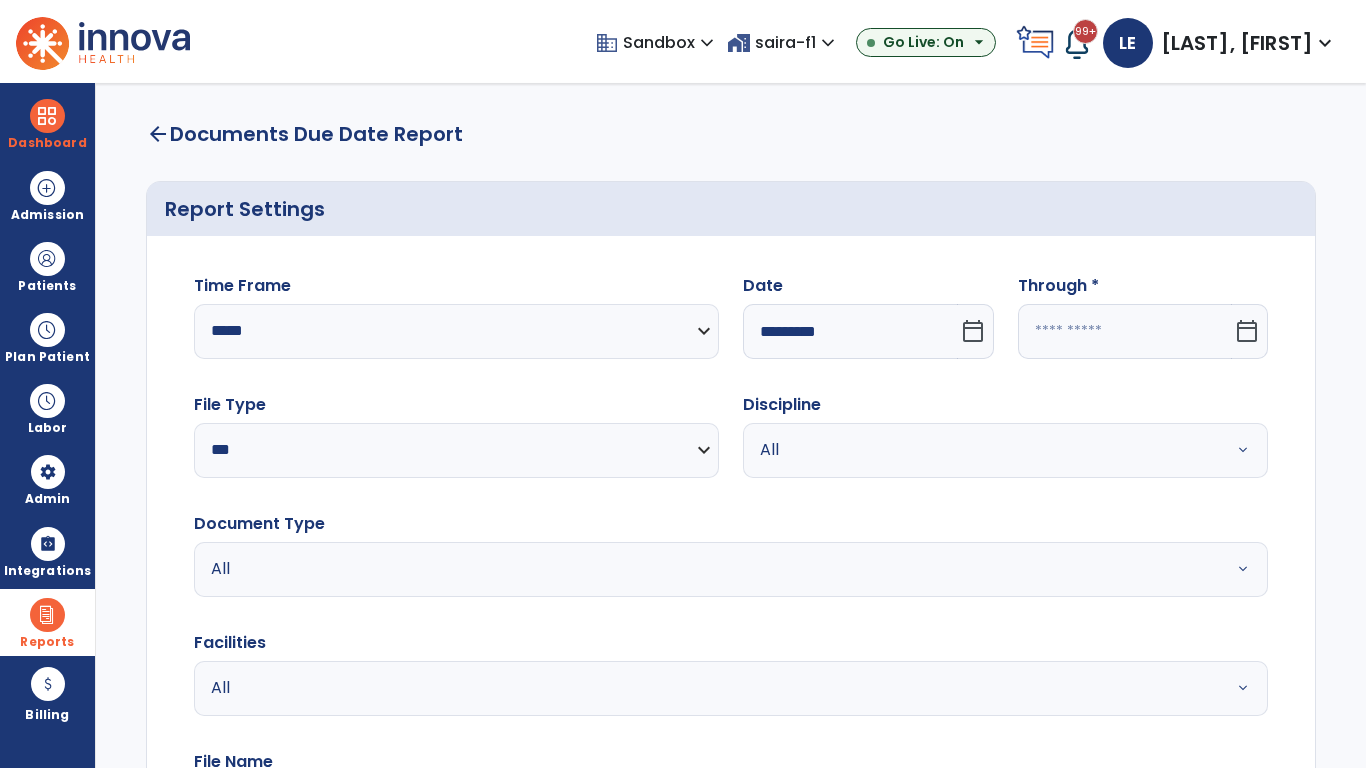 select on "****" 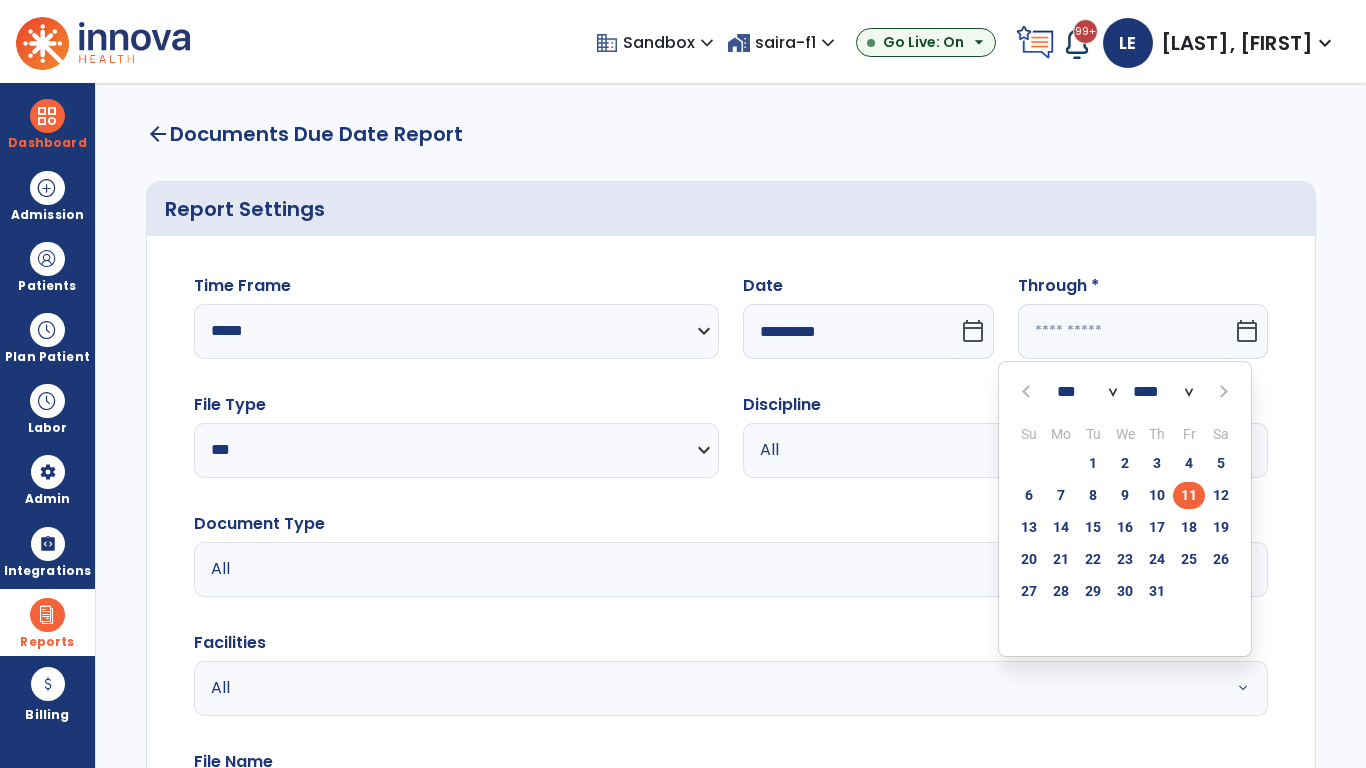 select on "*" 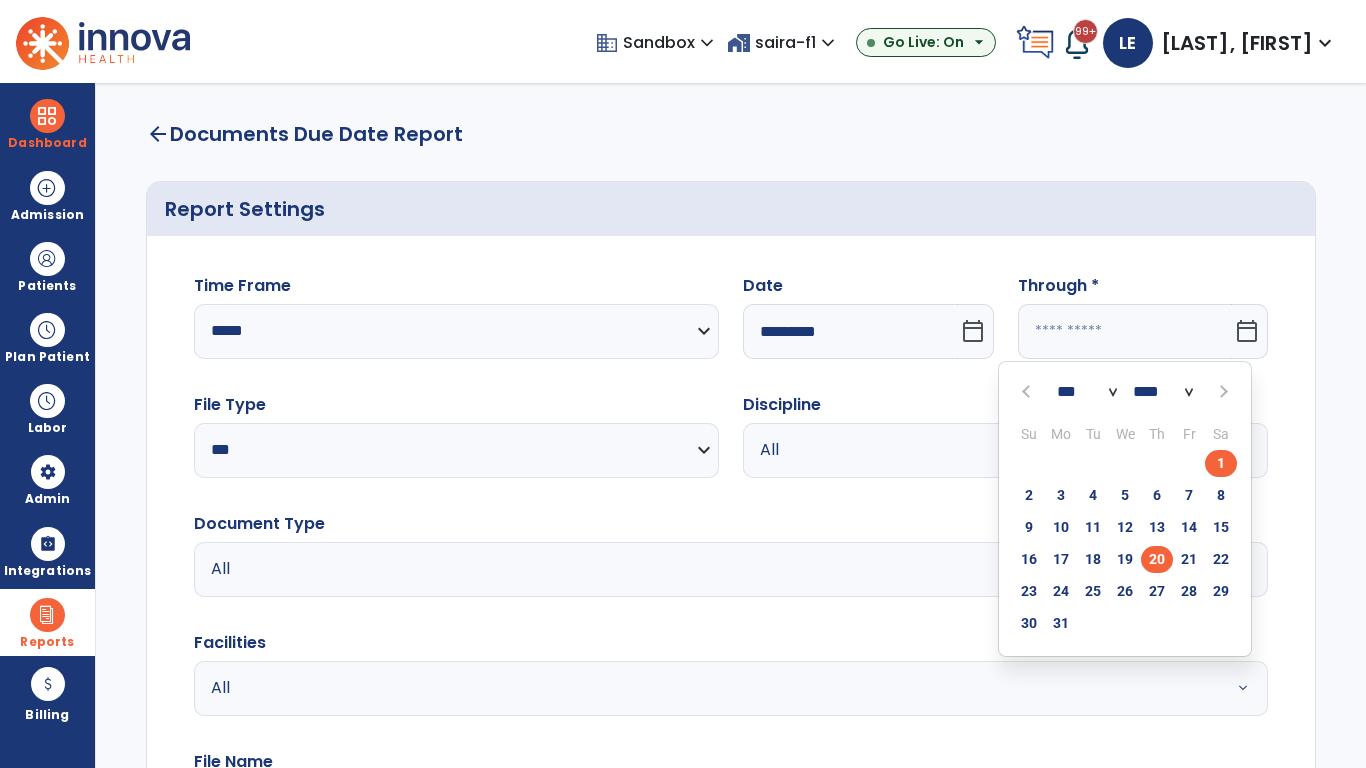 click on "20" 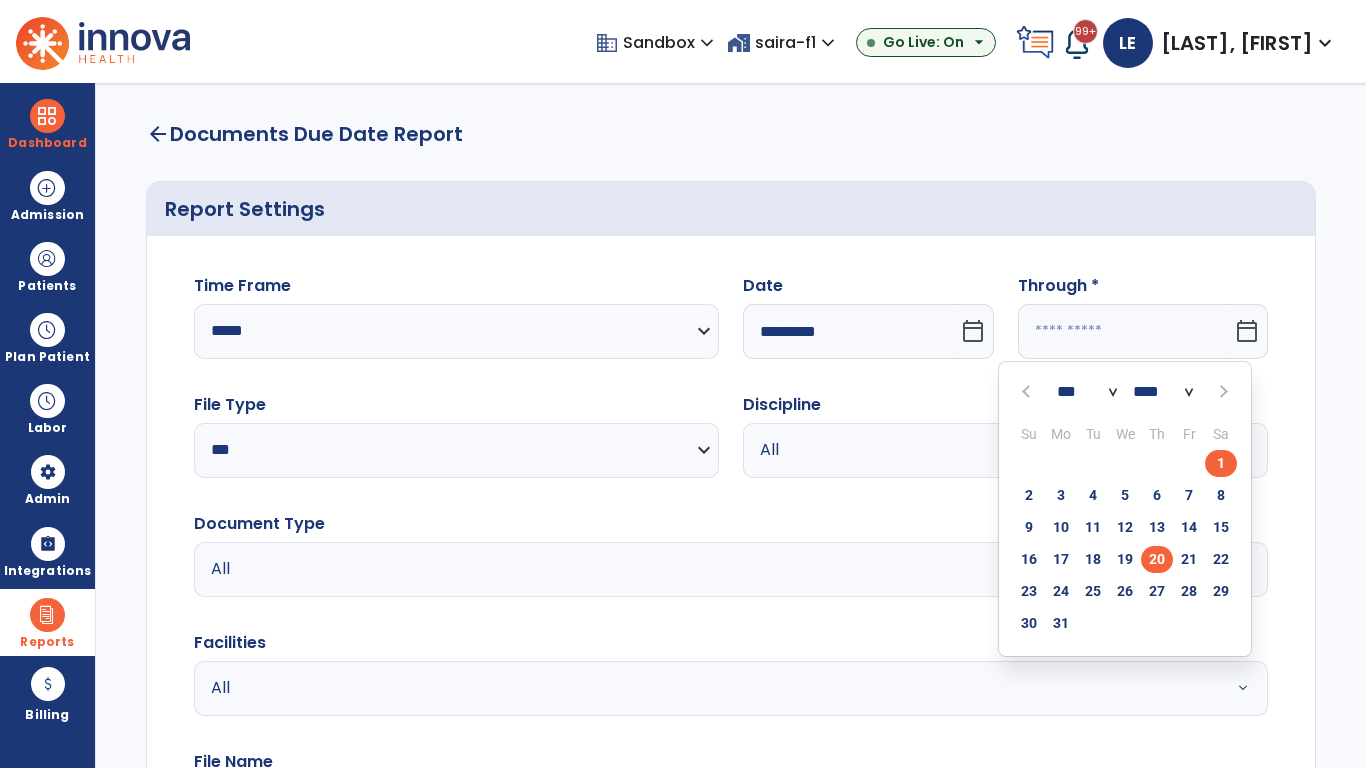 type on "*********" 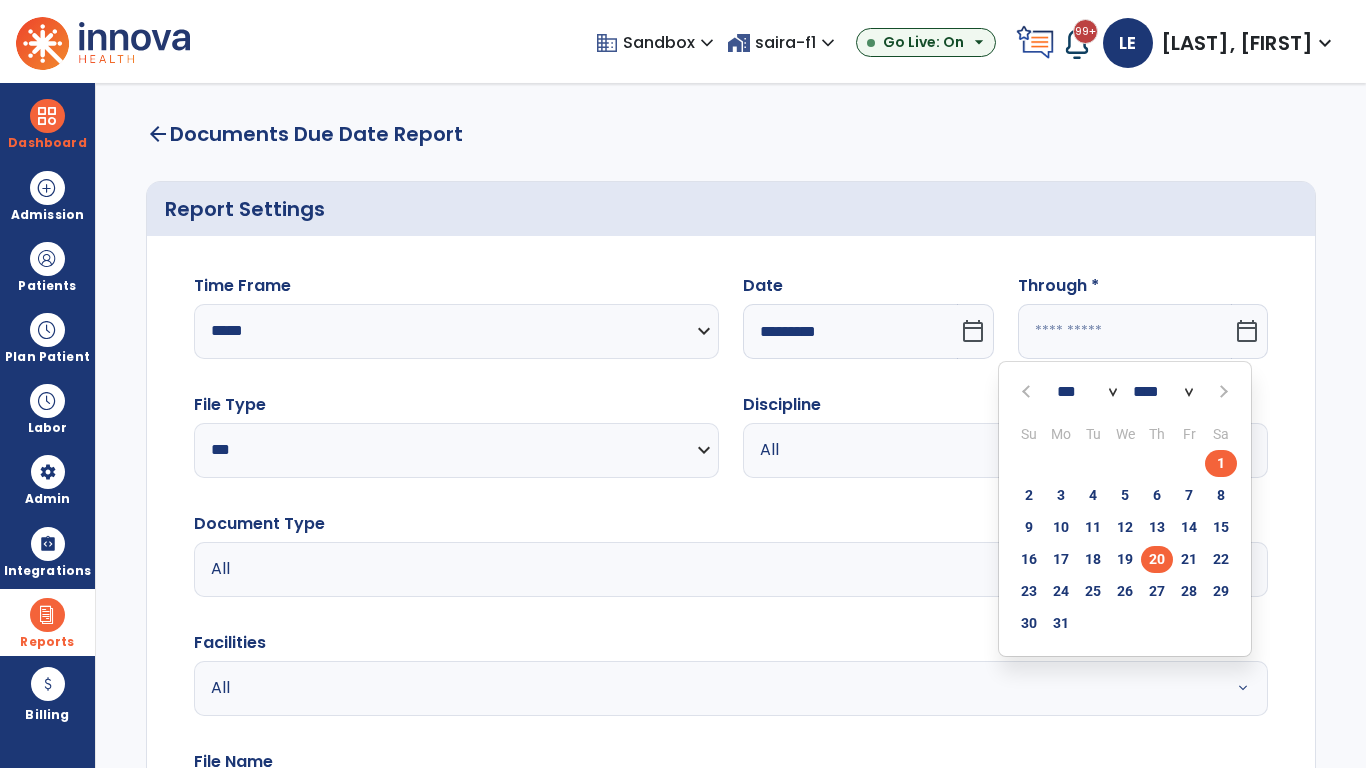 type on "**********" 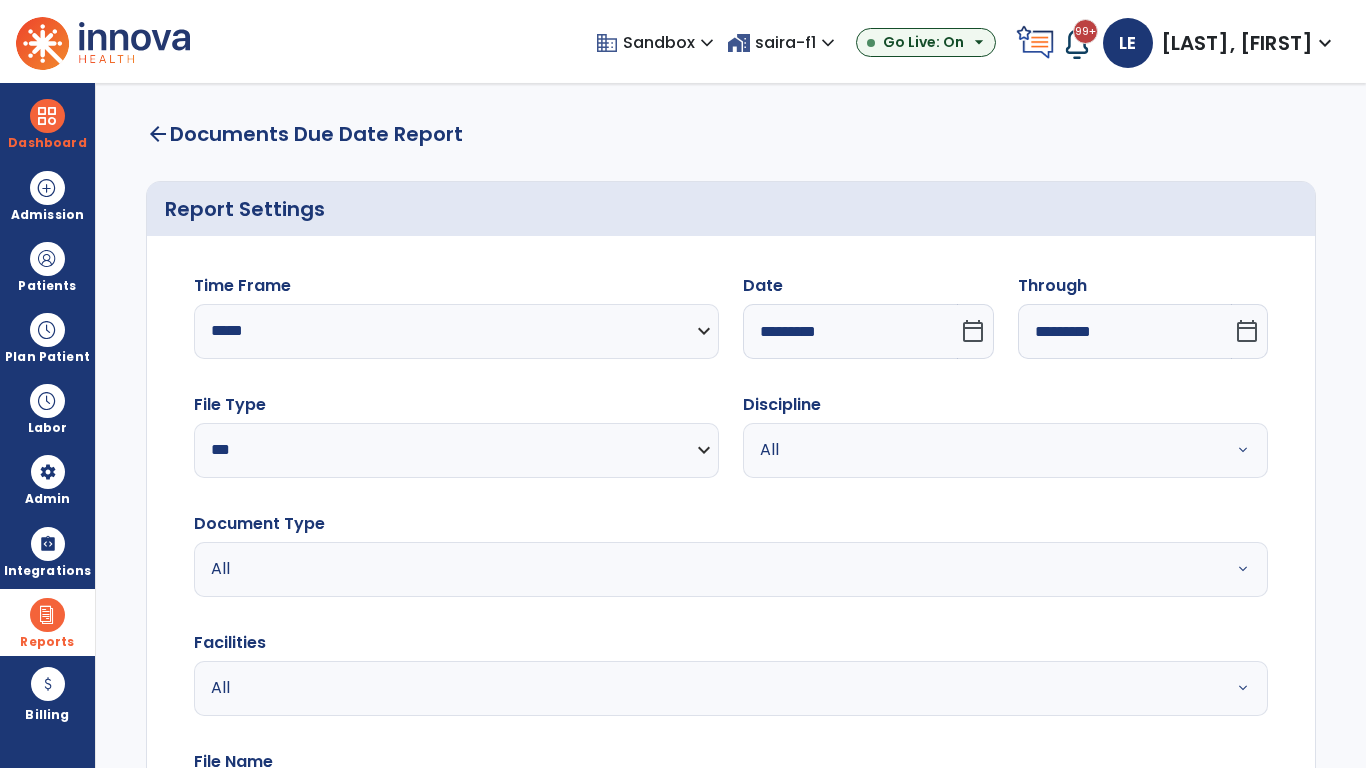 scroll, scrollTop: 51, scrollLeft: 0, axis: vertical 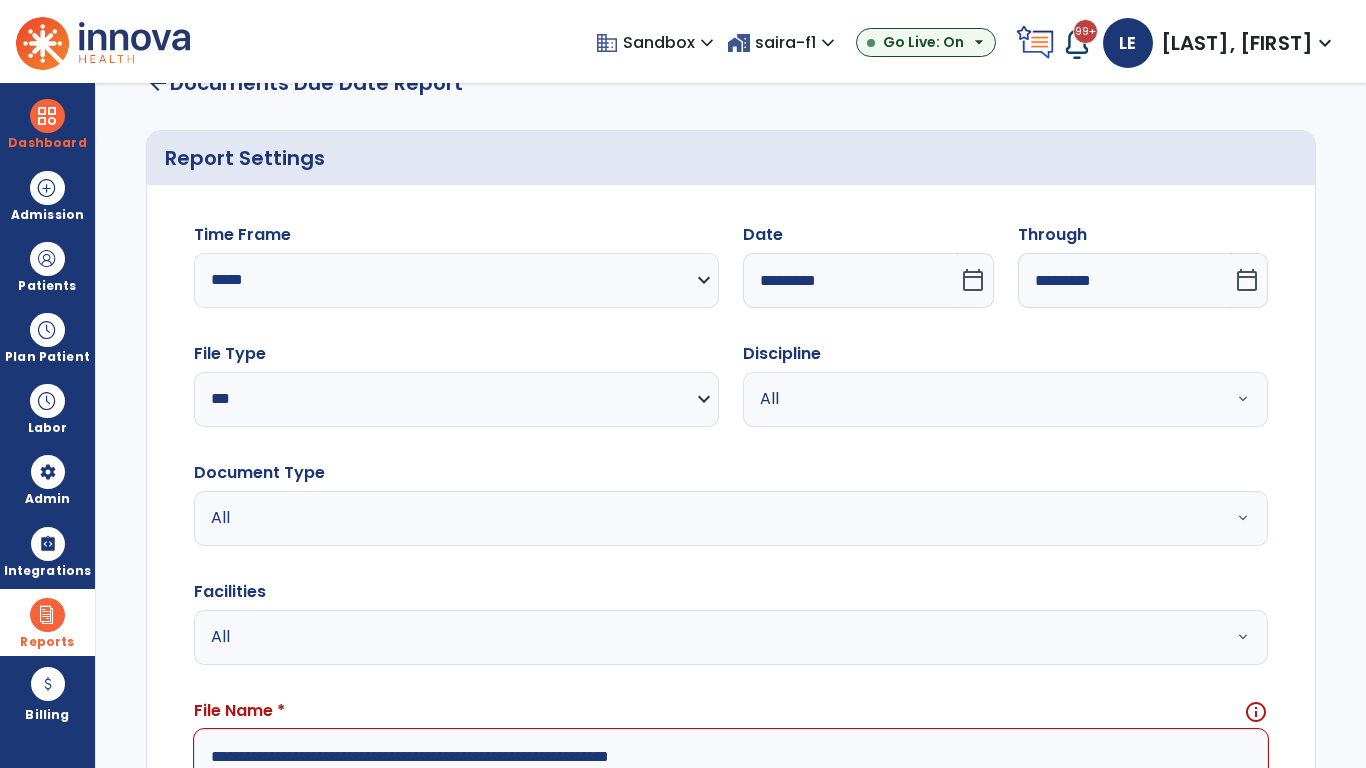 type on "**********" 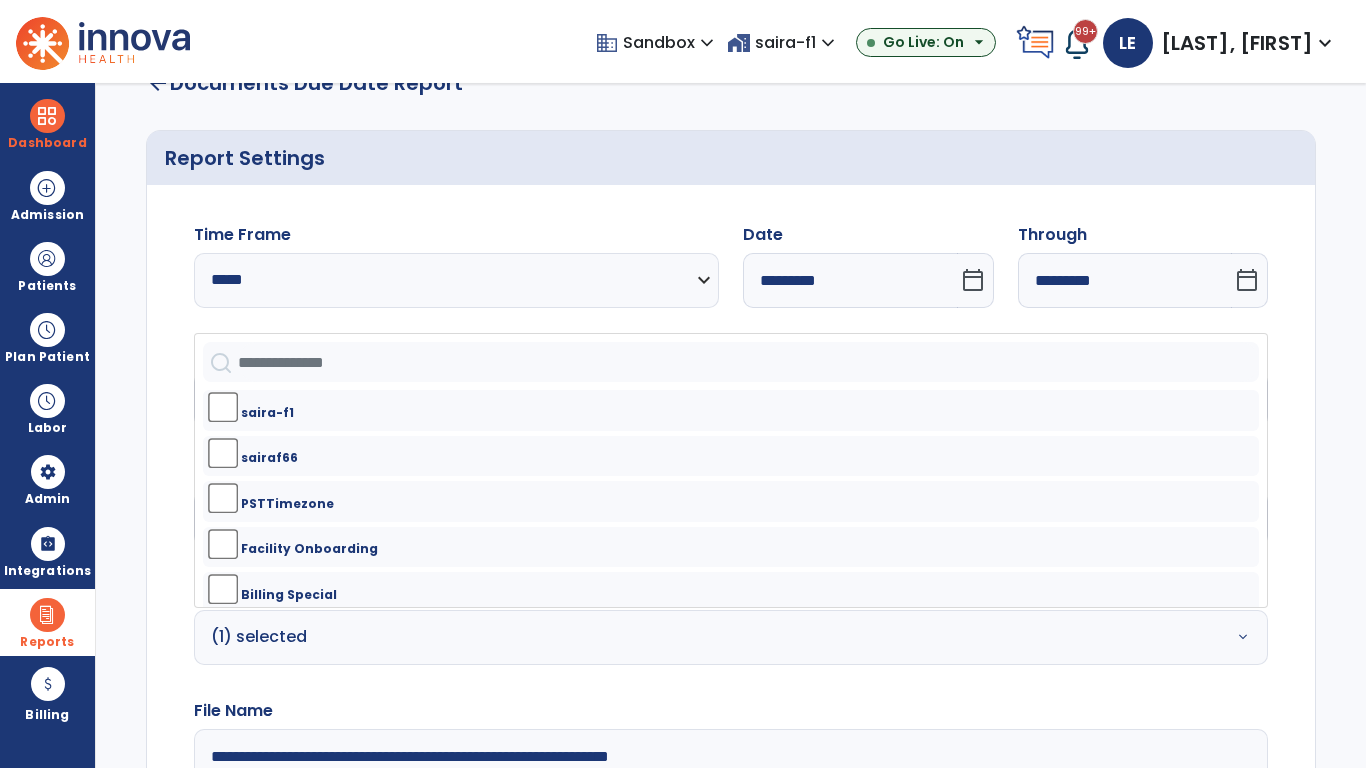 click on "All" at bounding box center [981, 399] 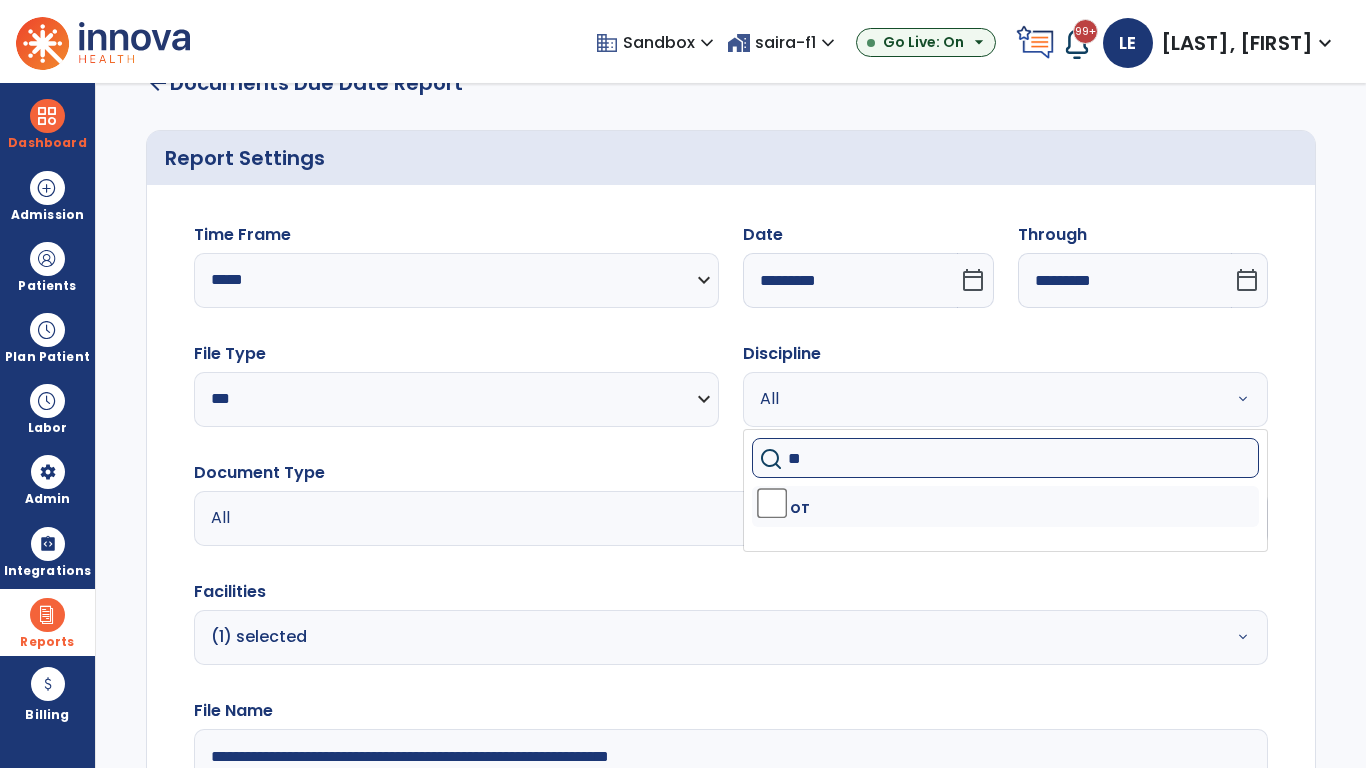 type on "**" 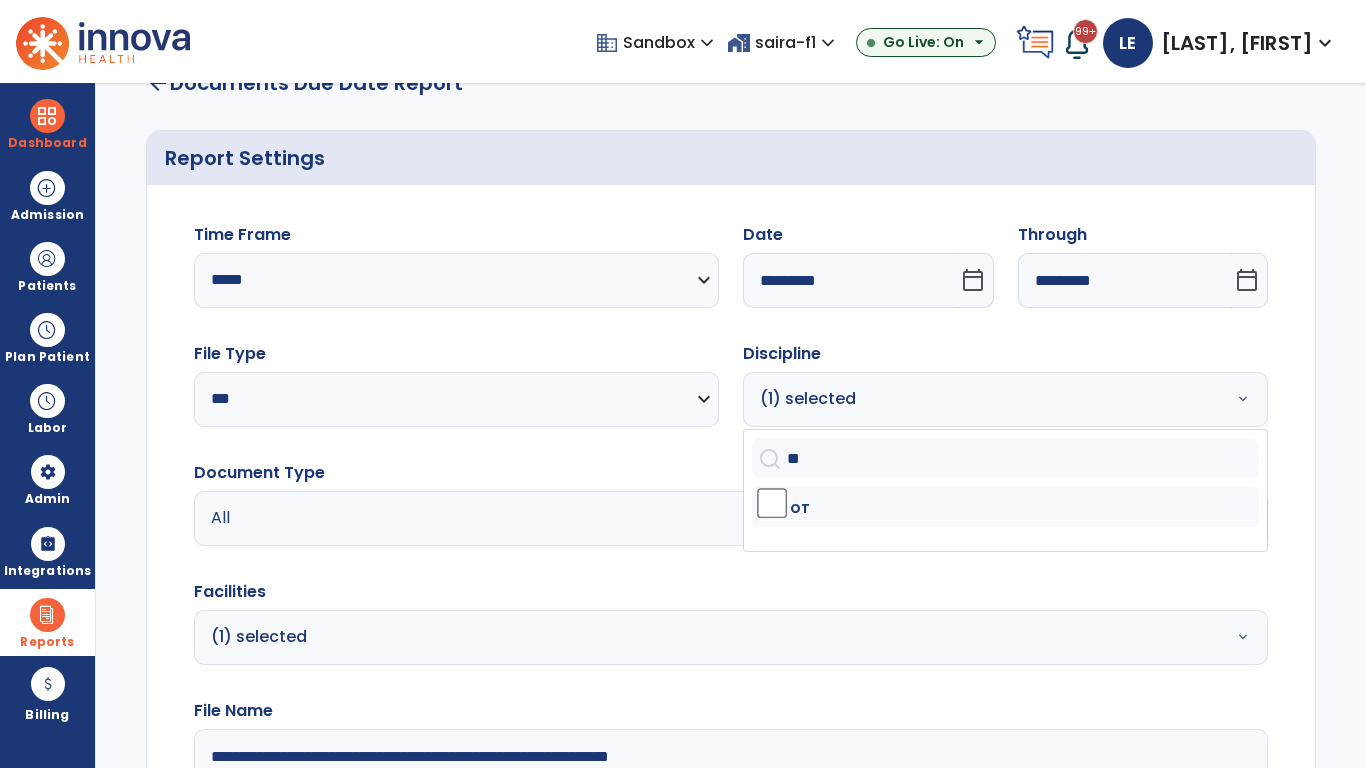 click on "All" at bounding box center [679, 518] 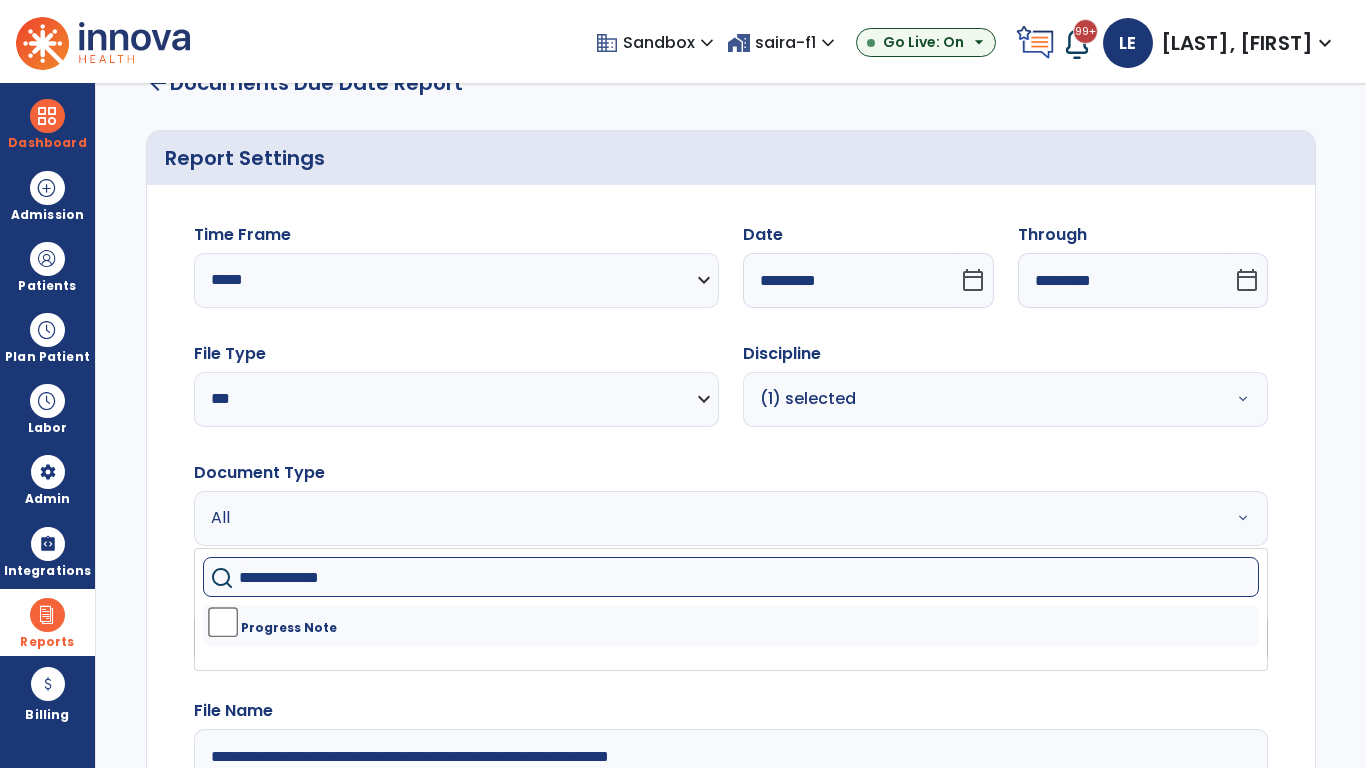 type on "**********" 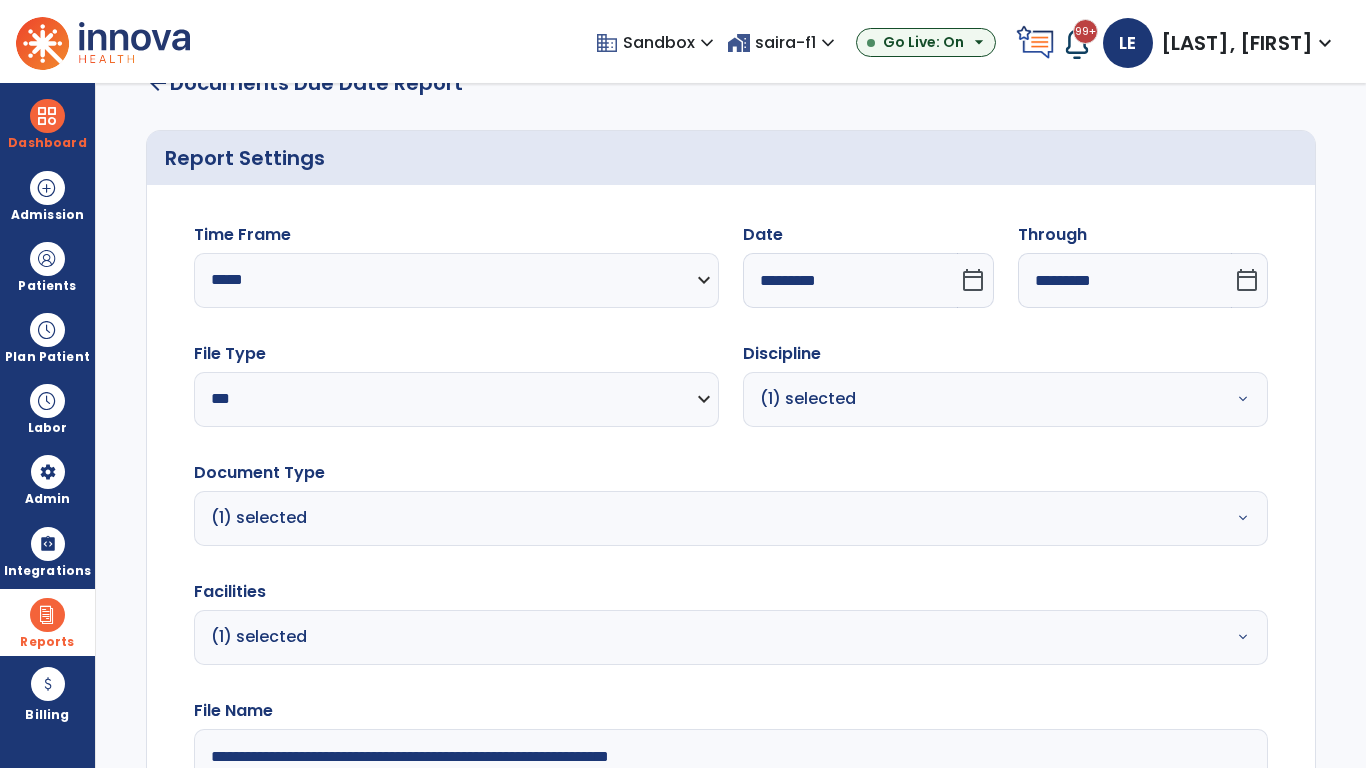 click on "Generate Report" 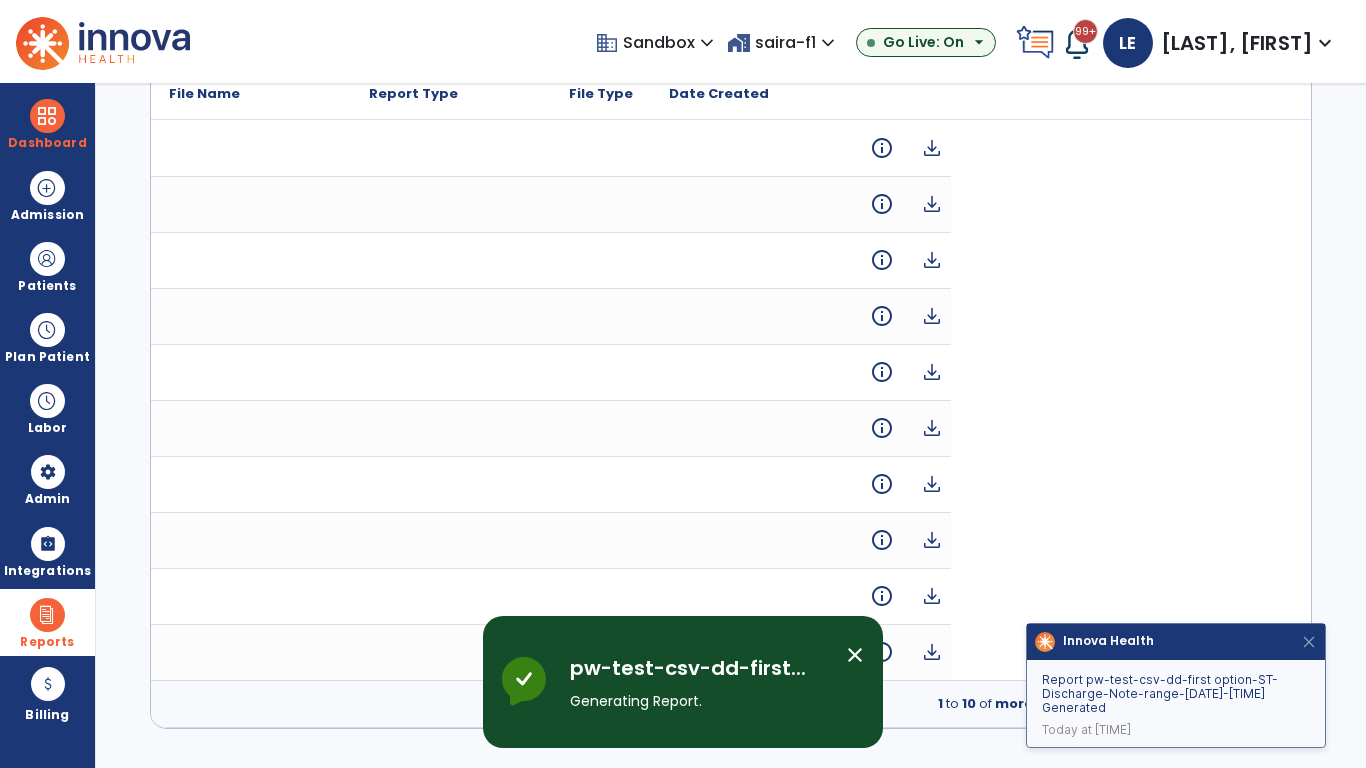 scroll, scrollTop: 0, scrollLeft: 0, axis: both 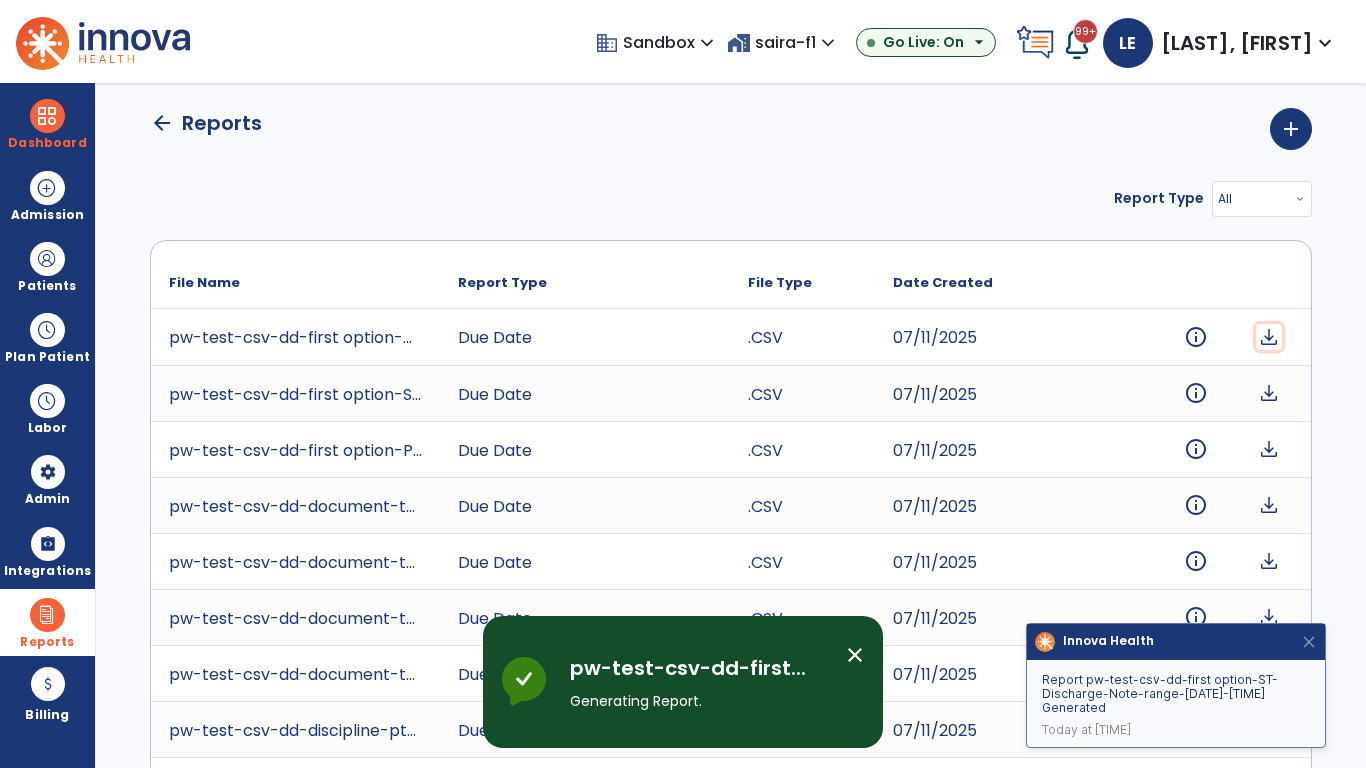 click on "download" 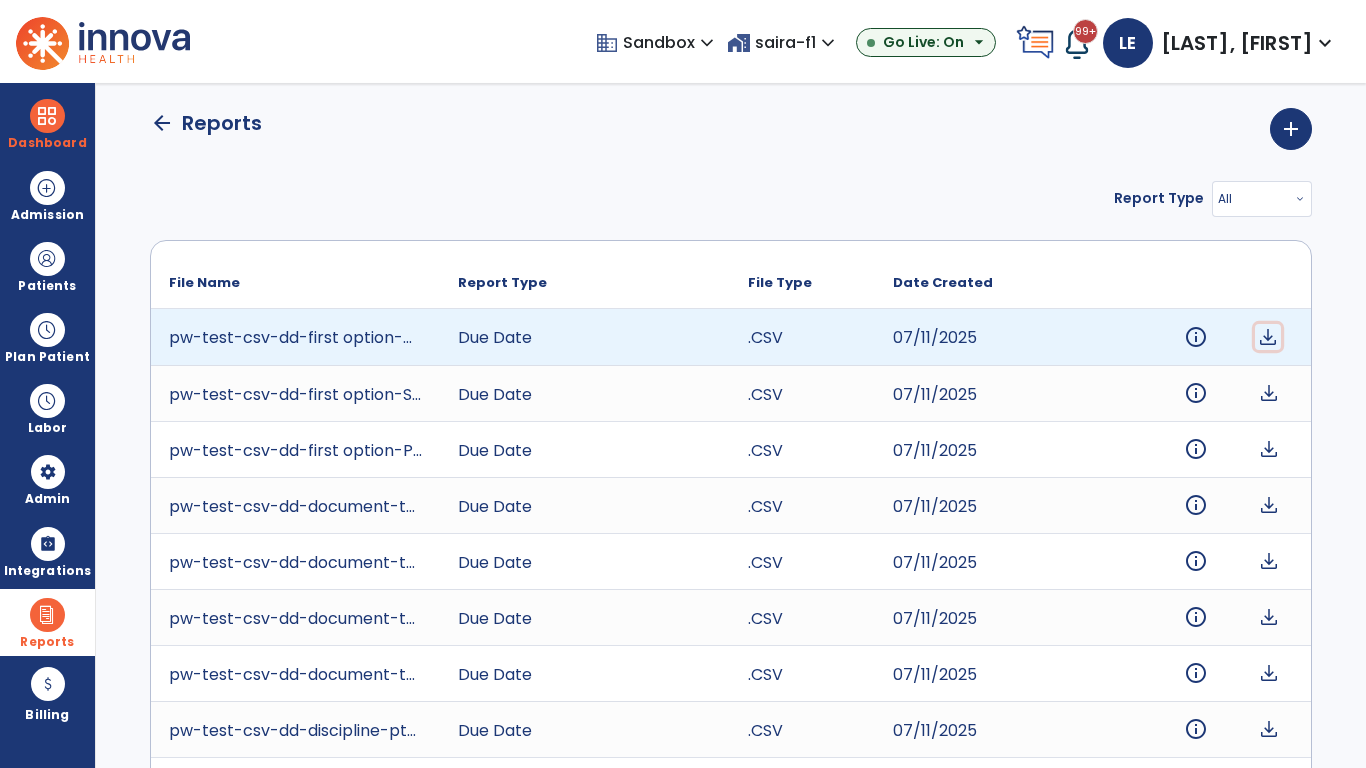 click on "download" 